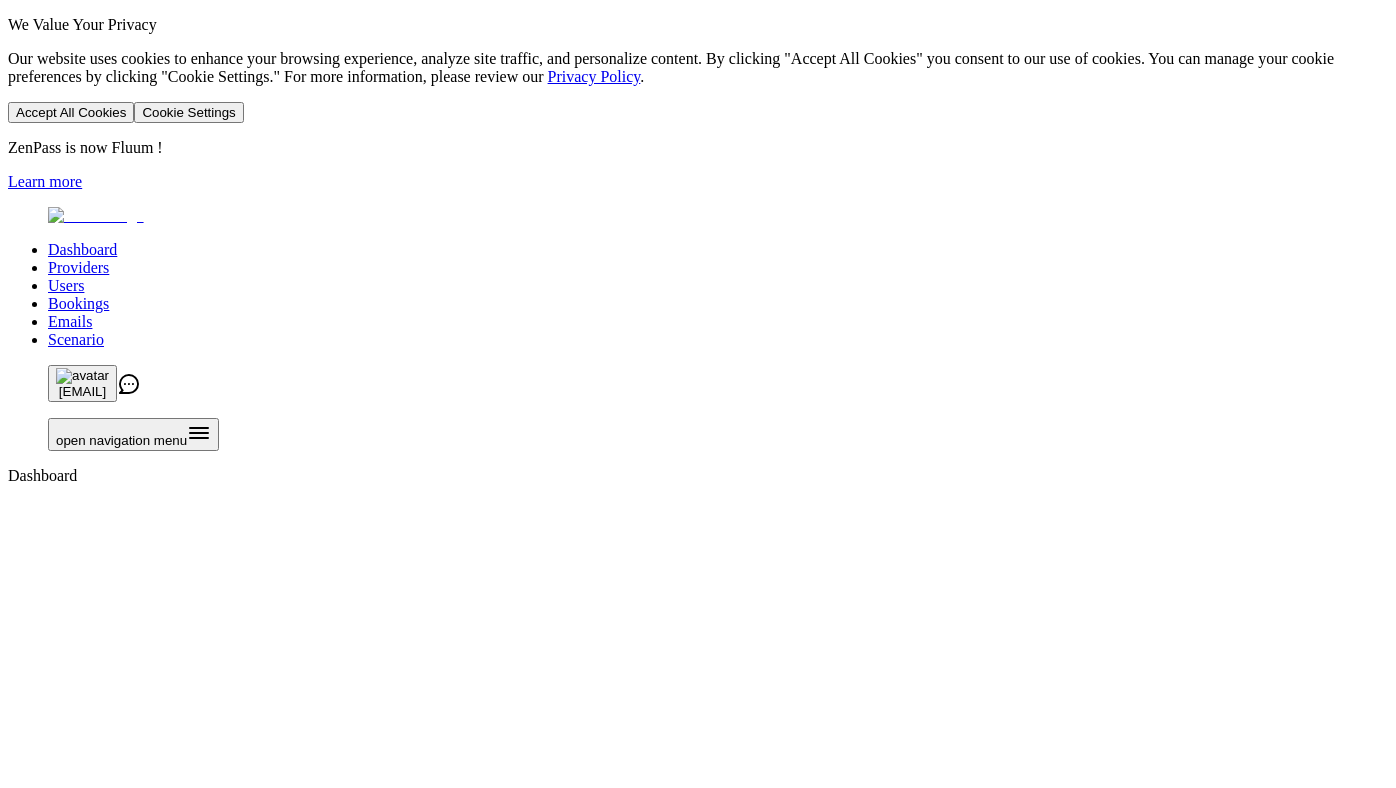 scroll, scrollTop: 0, scrollLeft: 0, axis: both 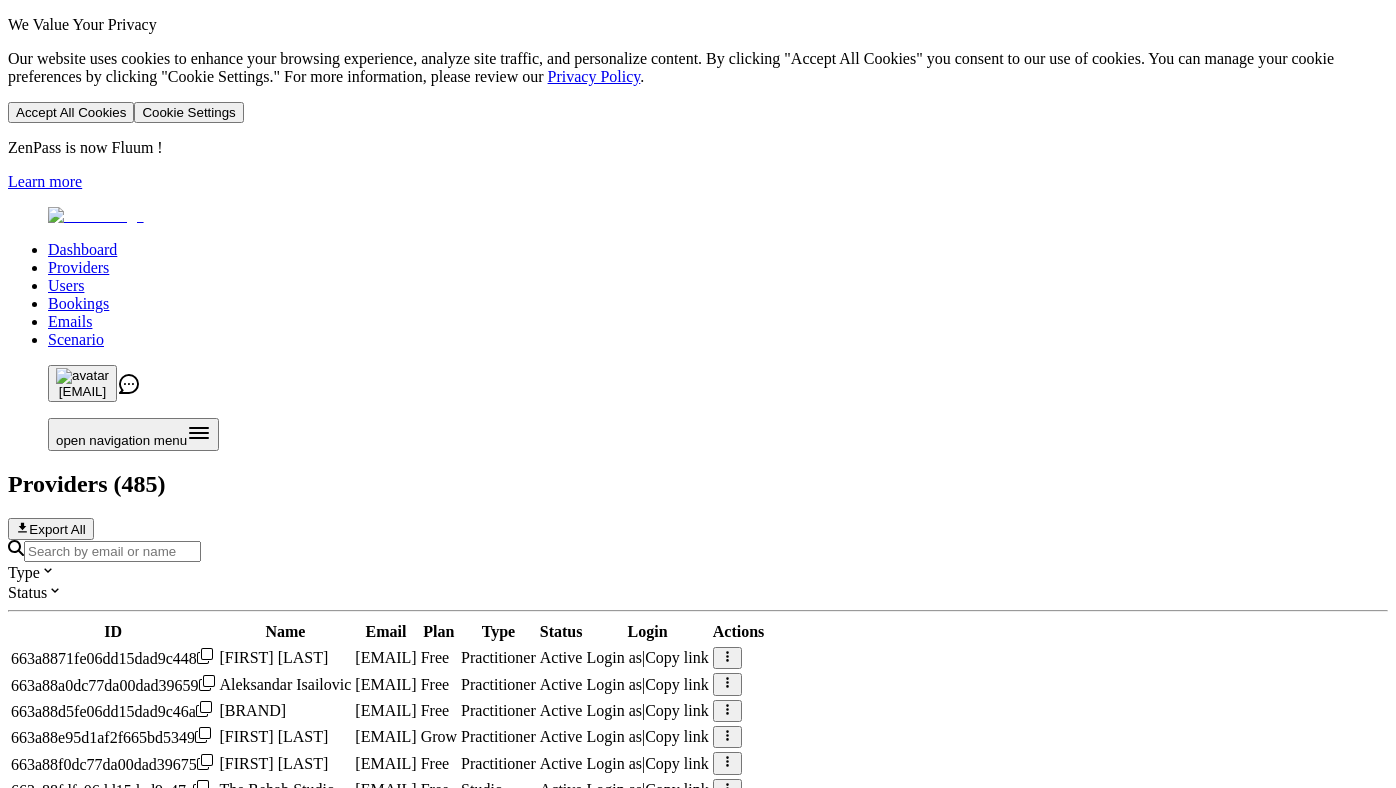 click at bounding box center (698, 551) 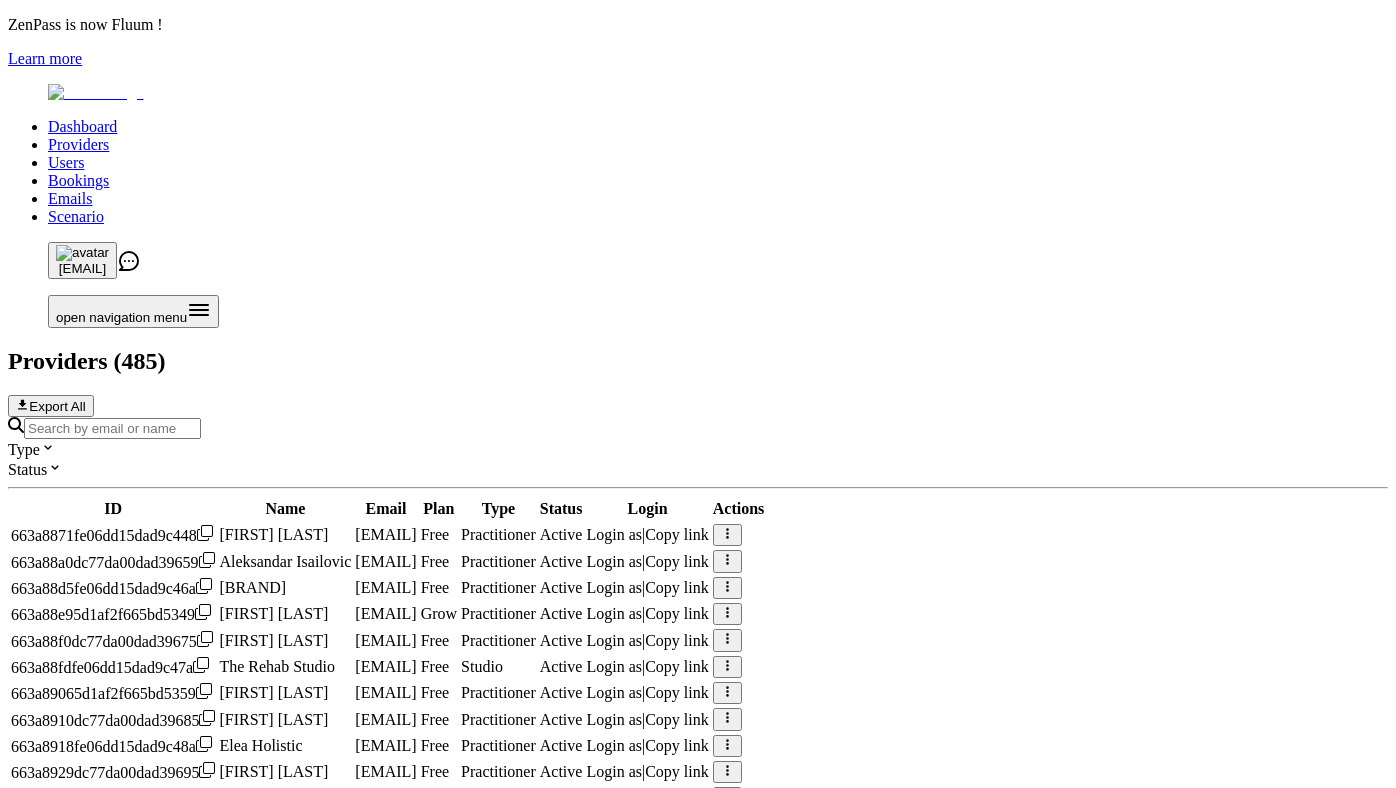 scroll, scrollTop: 0, scrollLeft: 0, axis: both 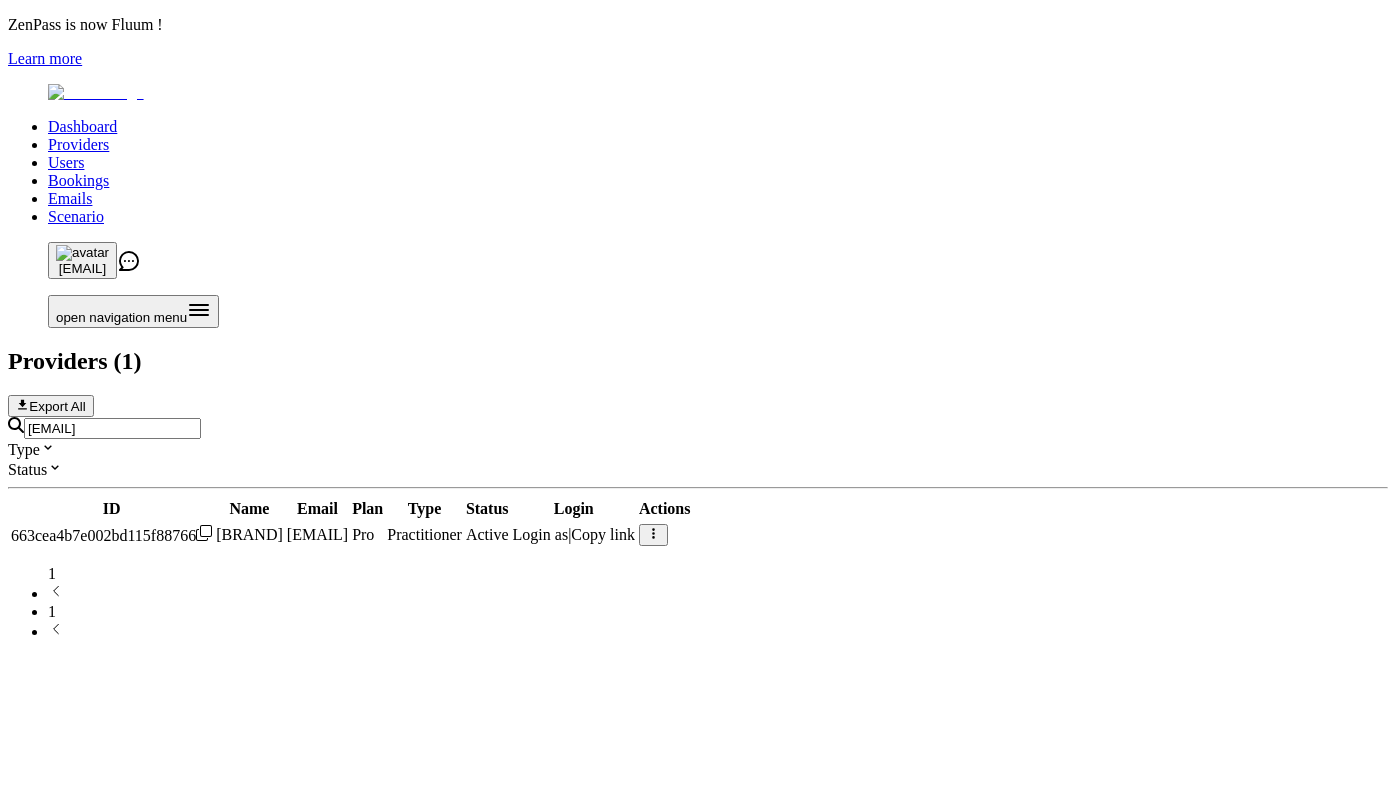 type on "info@illuminatehealth.co.uk" 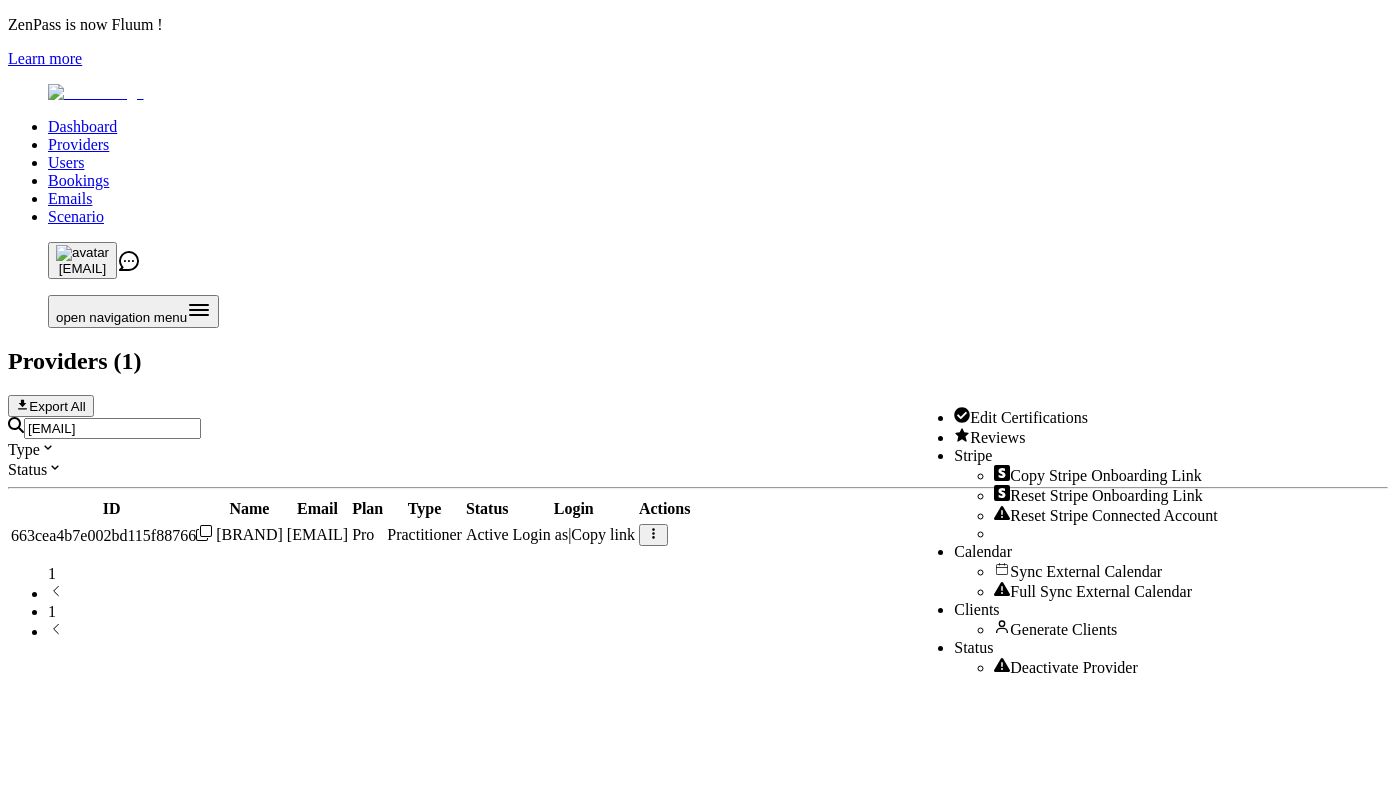 click on "Reviews" at bounding box center [997, 437] 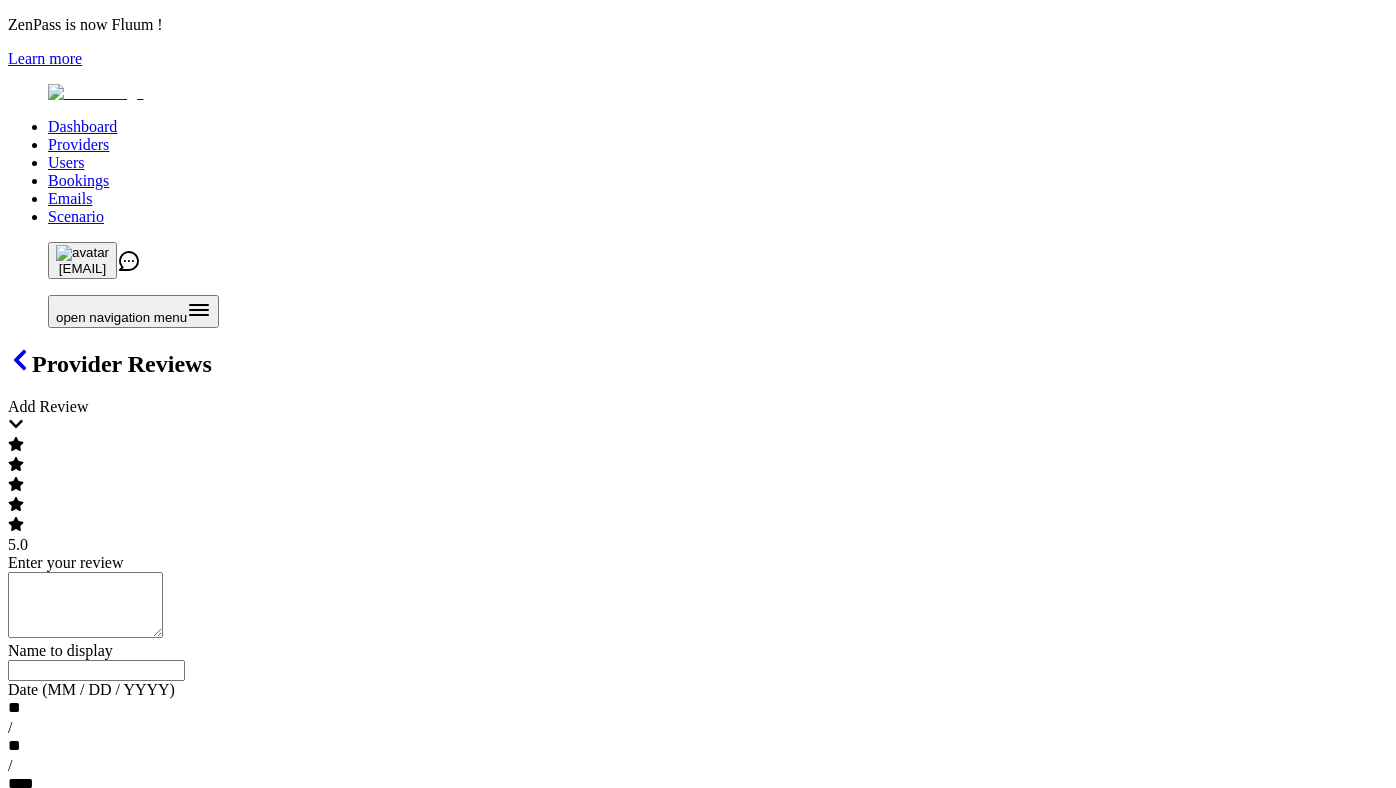 click on "Enter your review" at bounding box center (85, 605) 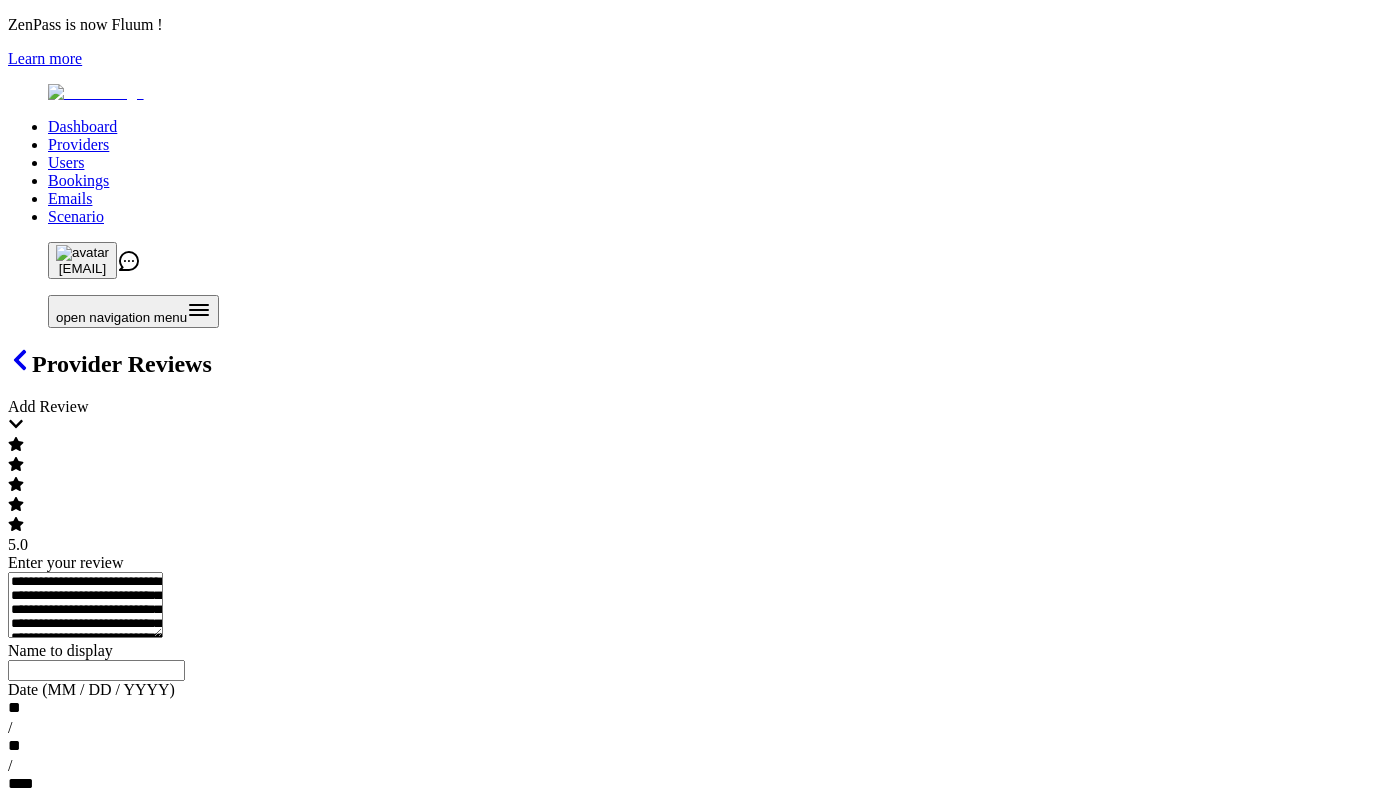 type on "**********" 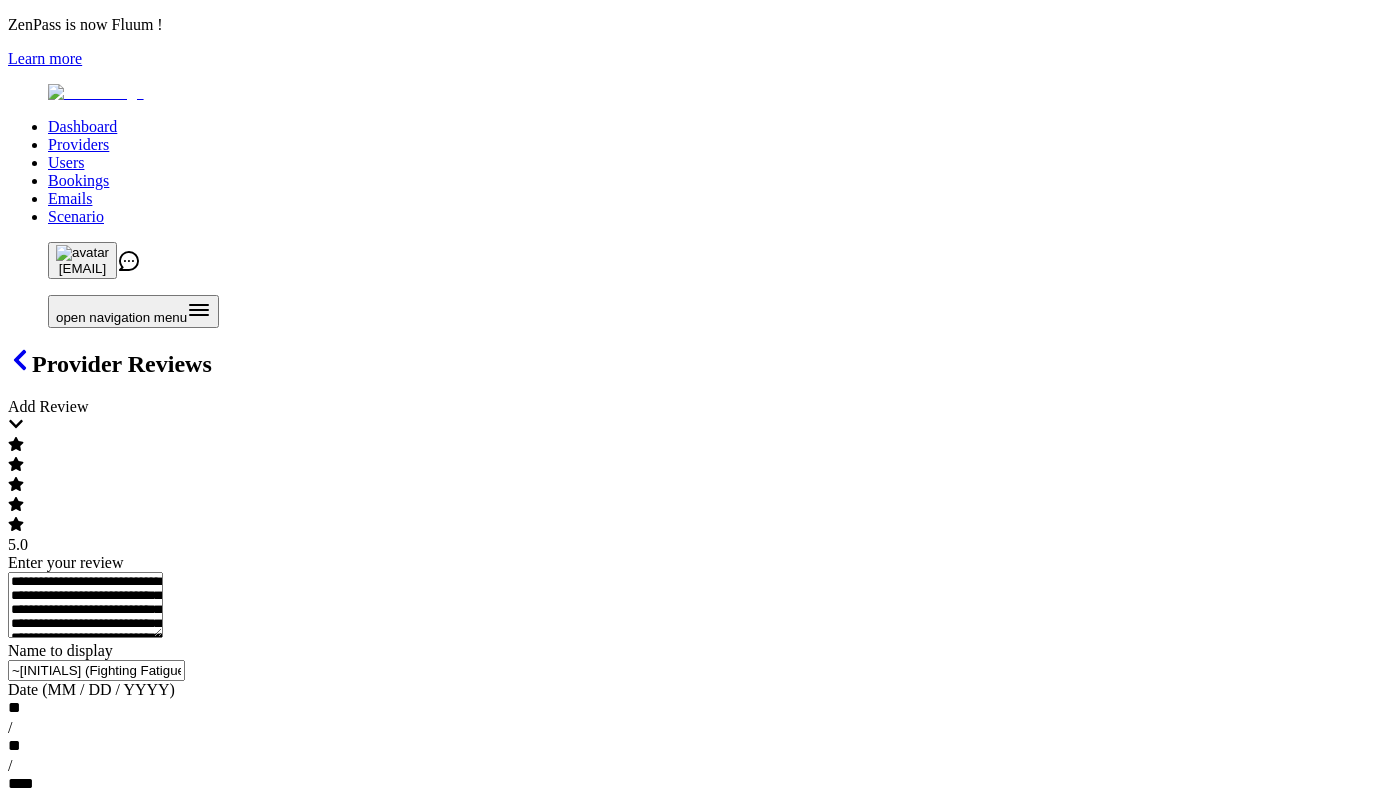 drag, startPoint x: 518, startPoint y: 385, endPoint x: 241, endPoint y: 385, distance: 277 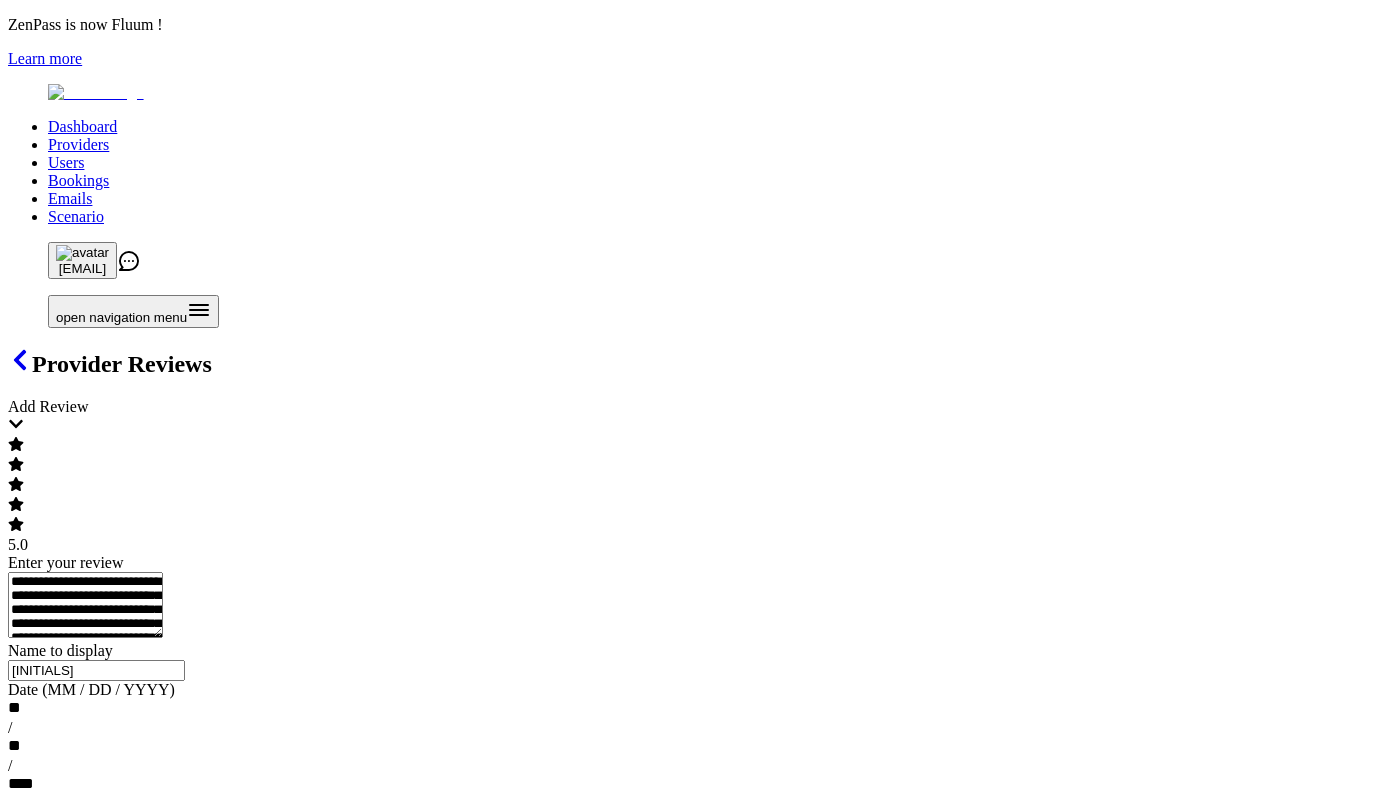 type on "G.K" 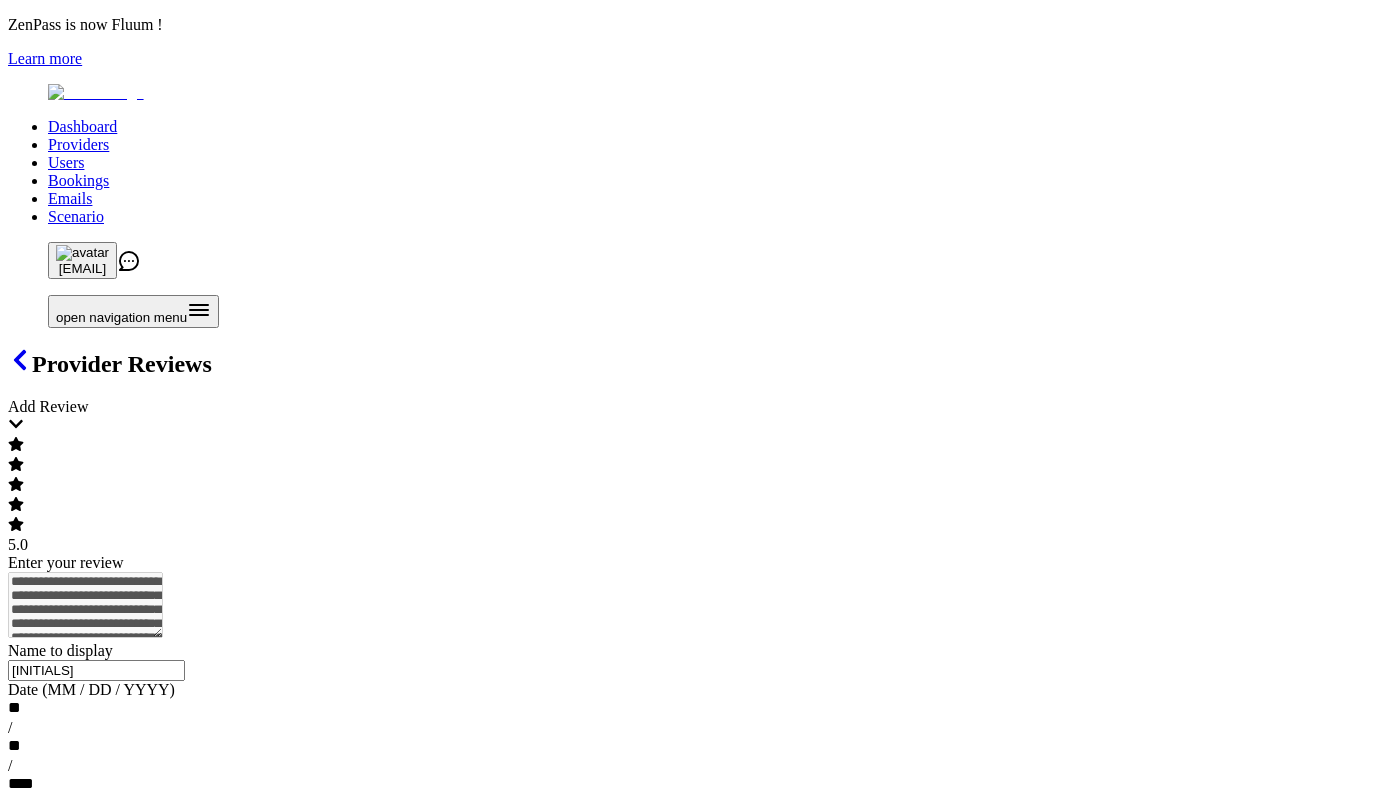 type 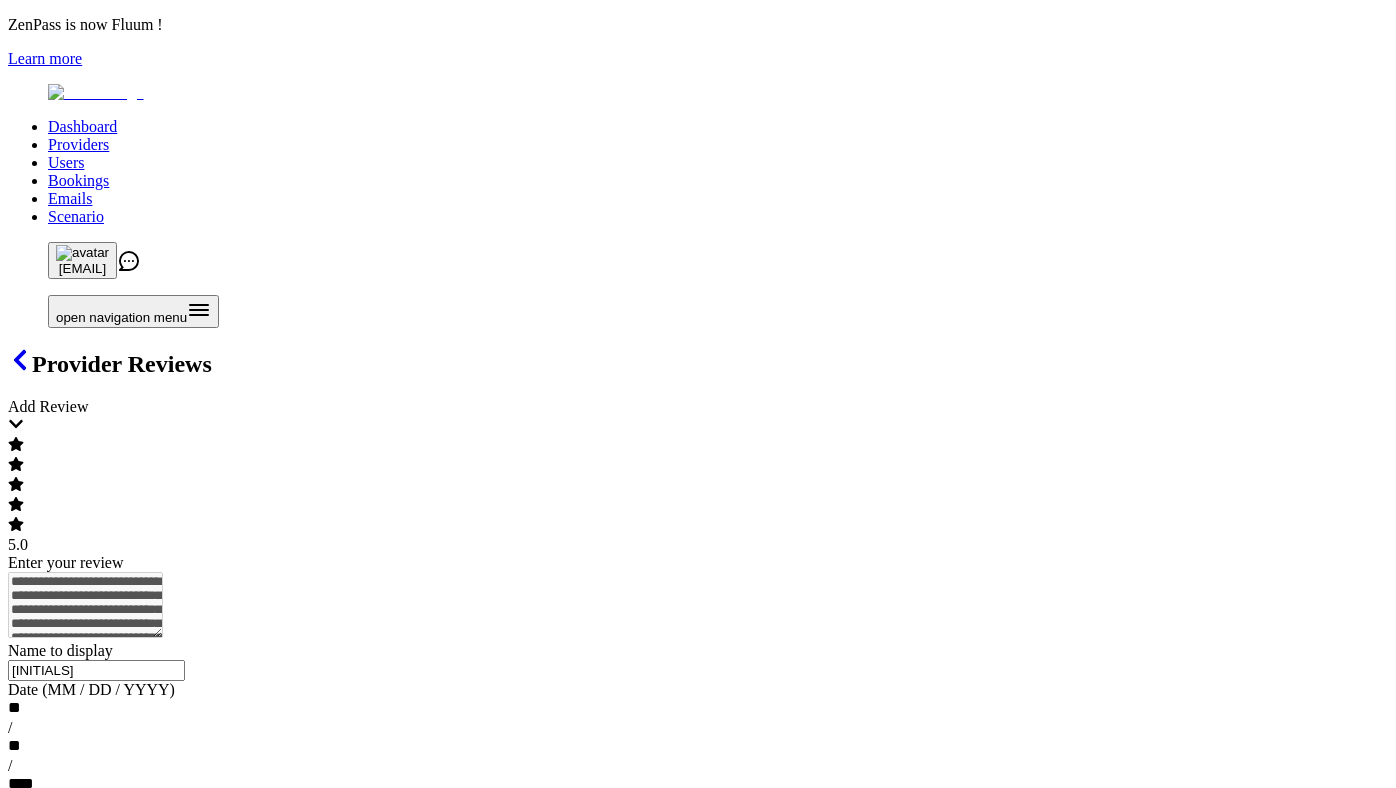 type 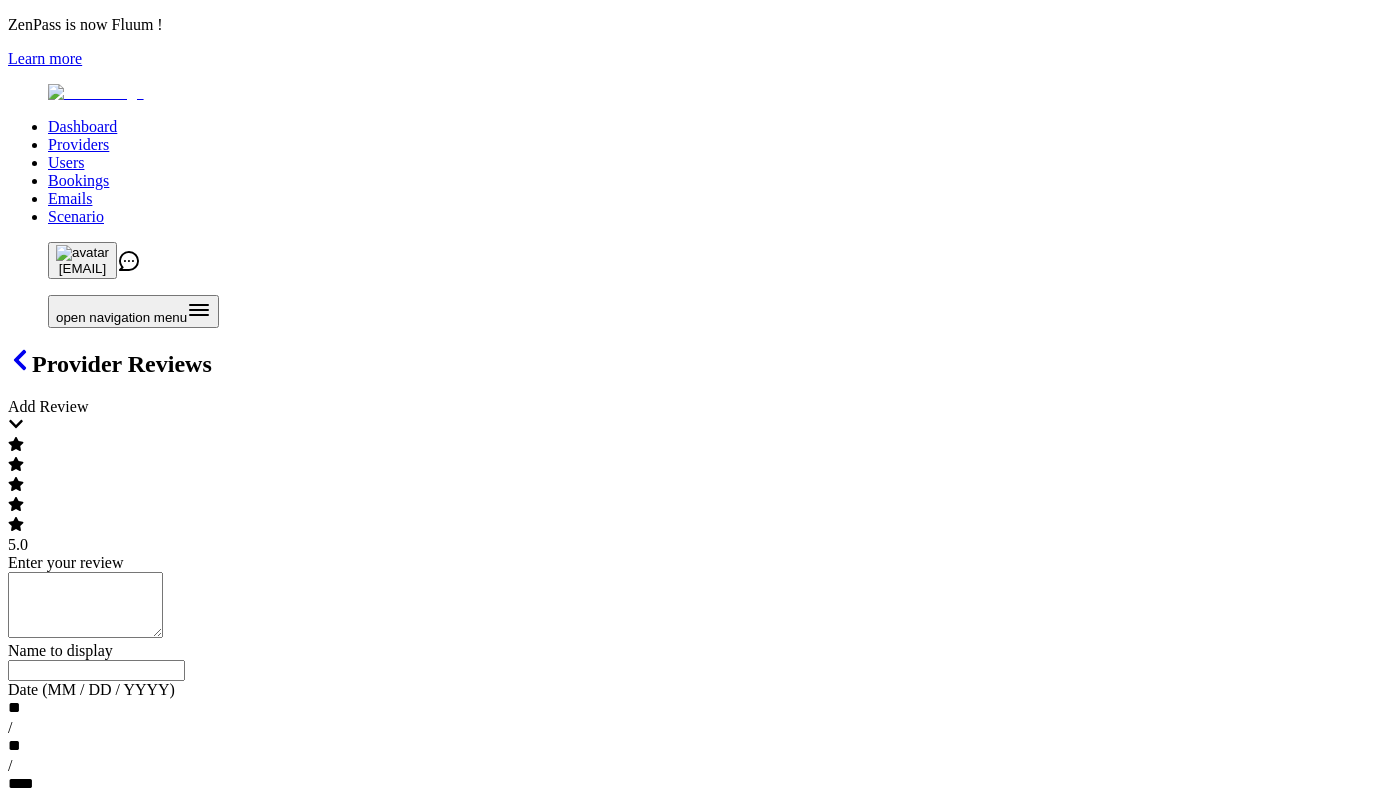 scroll, scrollTop: 110, scrollLeft: 0, axis: vertical 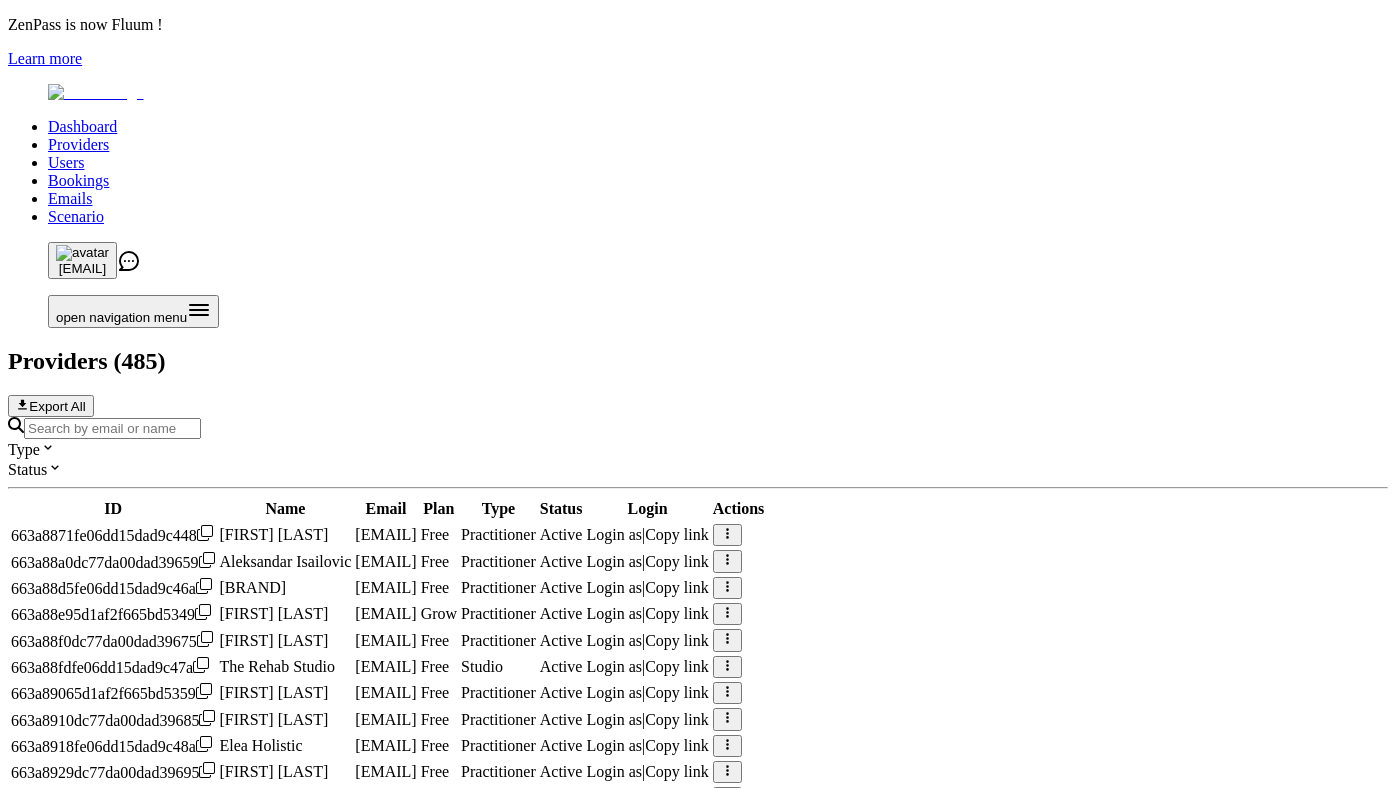 click on "Dashboard" at bounding box center [82, 126] 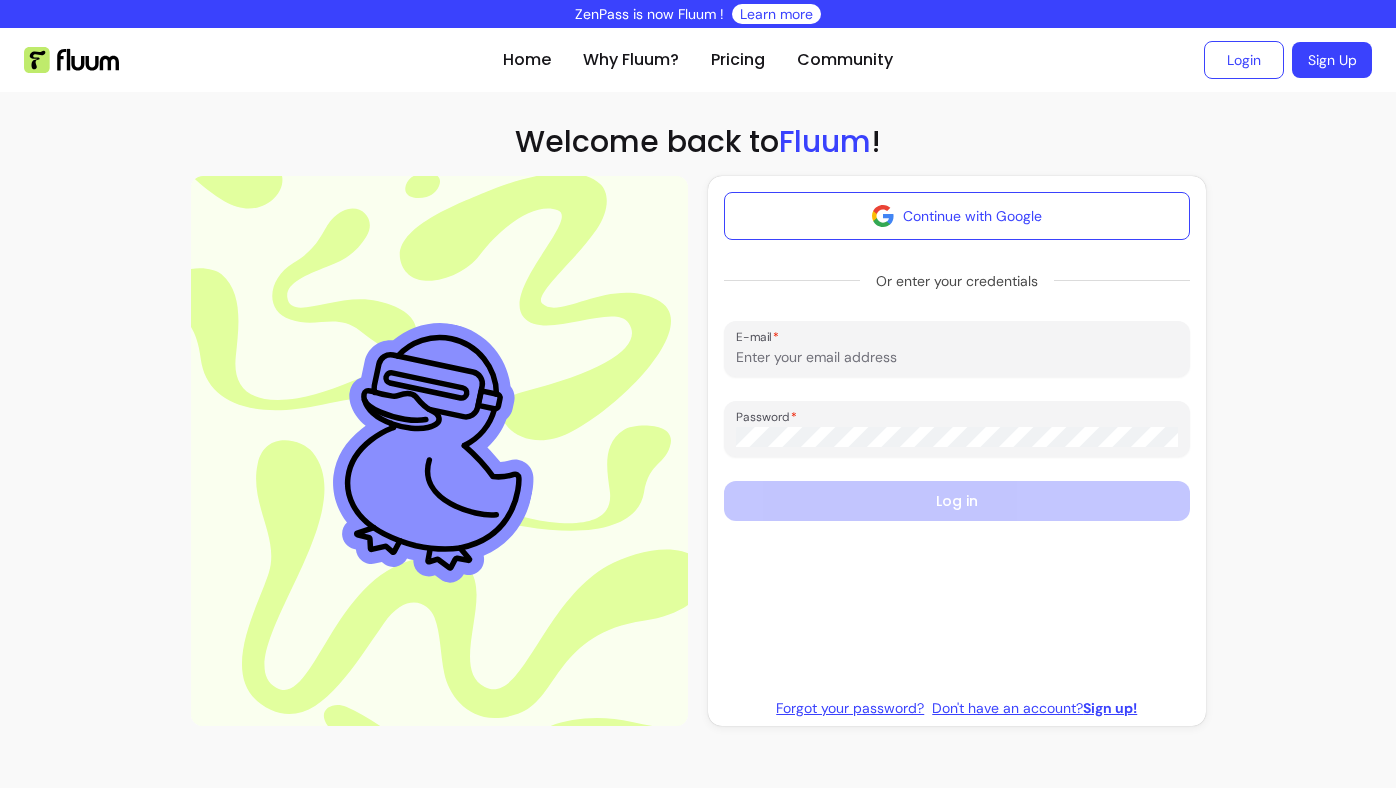 scroll, scrollTop: 0, scrollLeft: 0, axis: both 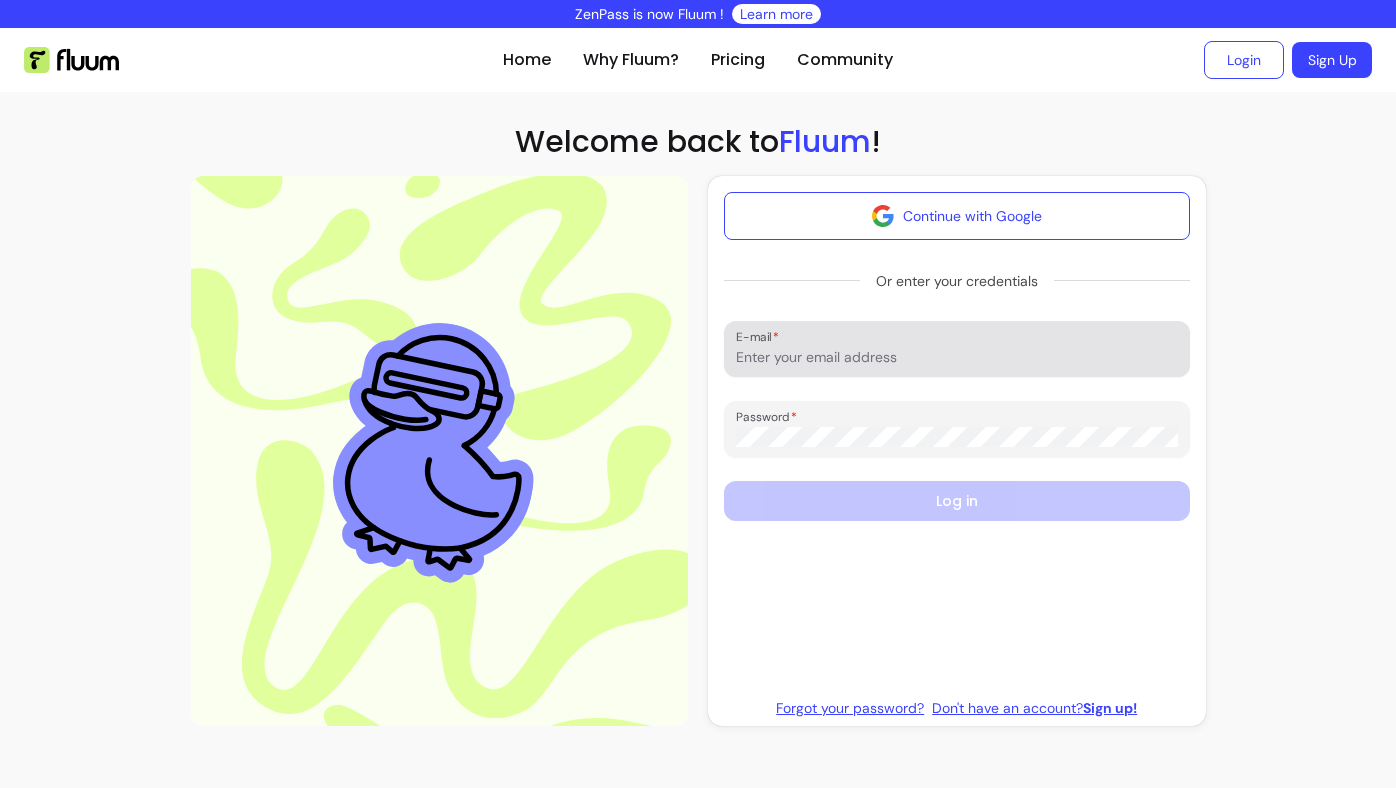 click on "E-mail" at bounding box center [957, 357] 